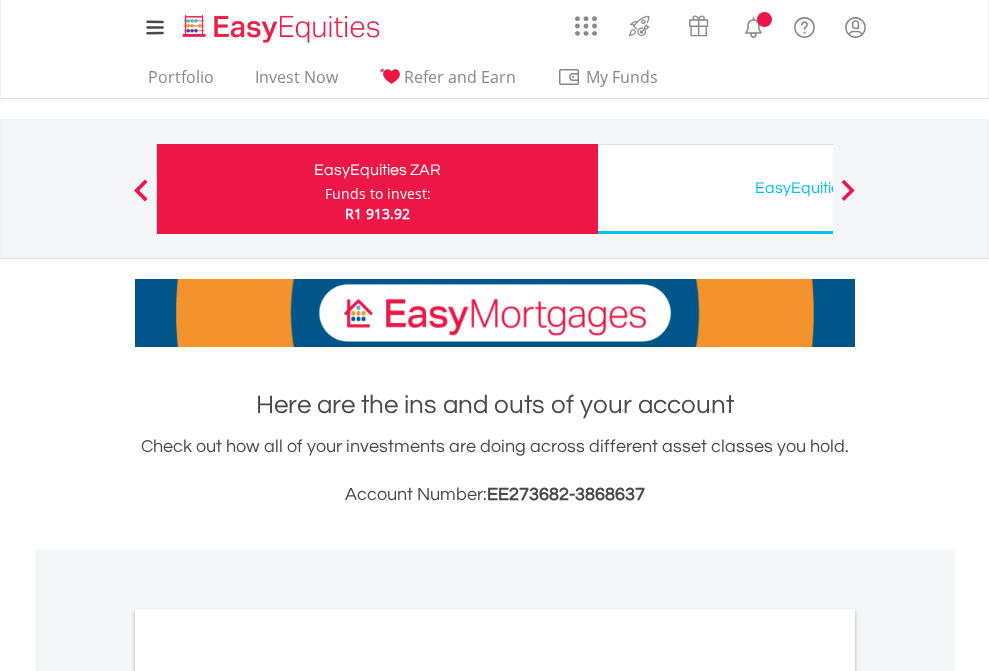 scroll, scrollTop: 0, scrollLeft: 0, axis: both 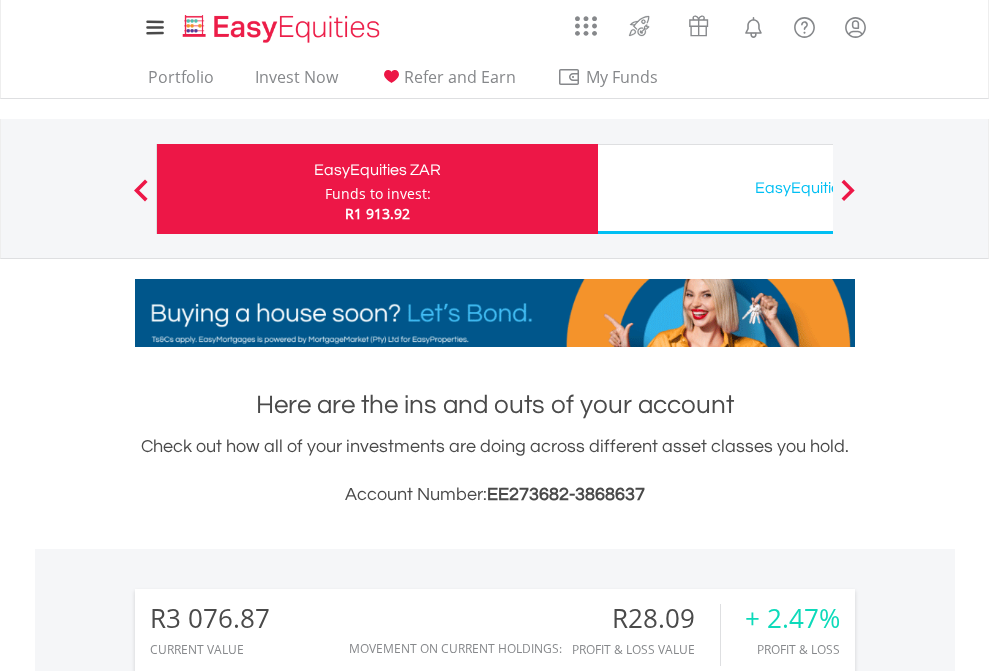 click on "Funds to invest:" at bounding box center (378, 194) 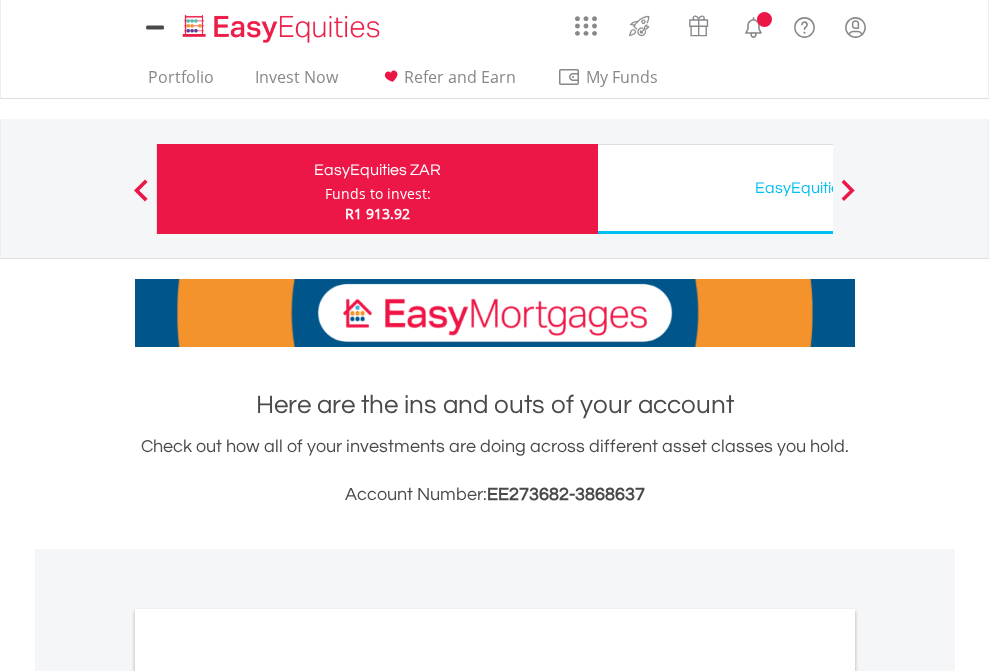 scroll, scrollTop: 0, scrollLeft: 0, axis: both 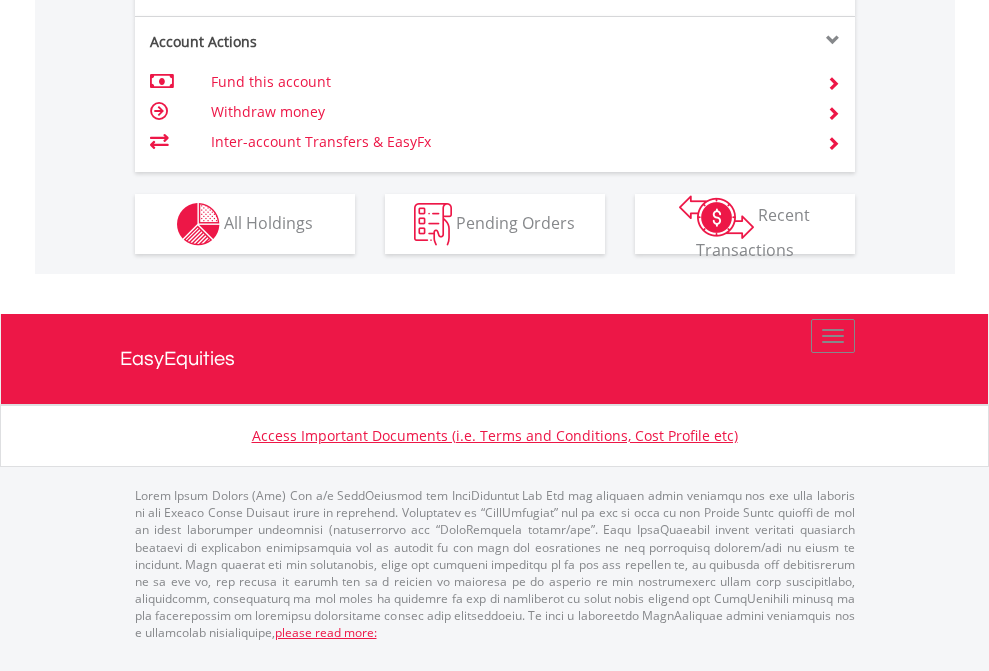 click on "Investment types" at bounding box center [706, -337] 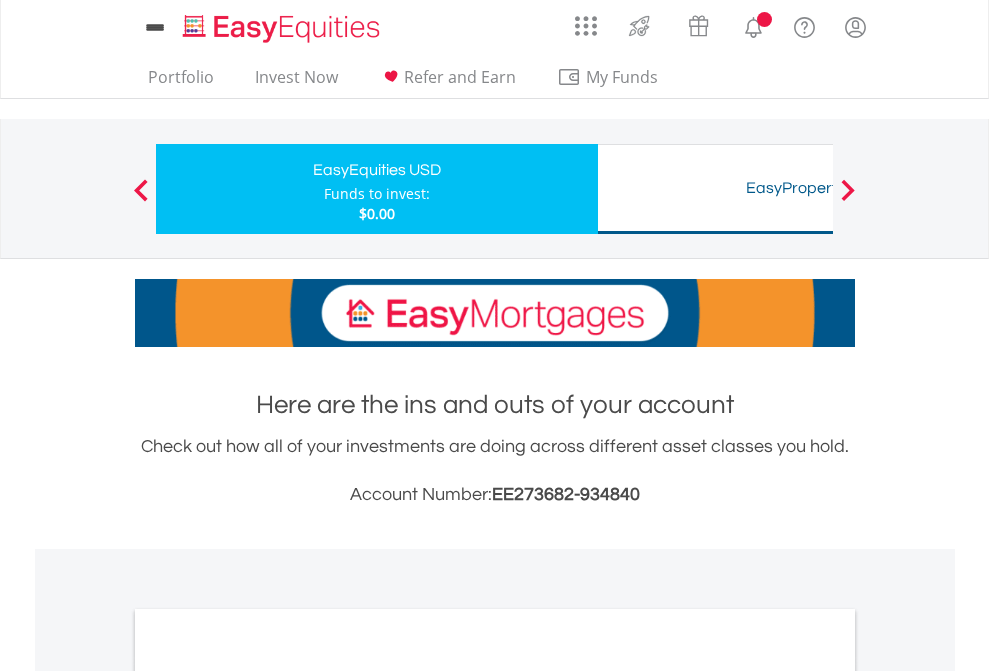 scroll, scrollTop: 0, scrollLeft: 0, axis: both 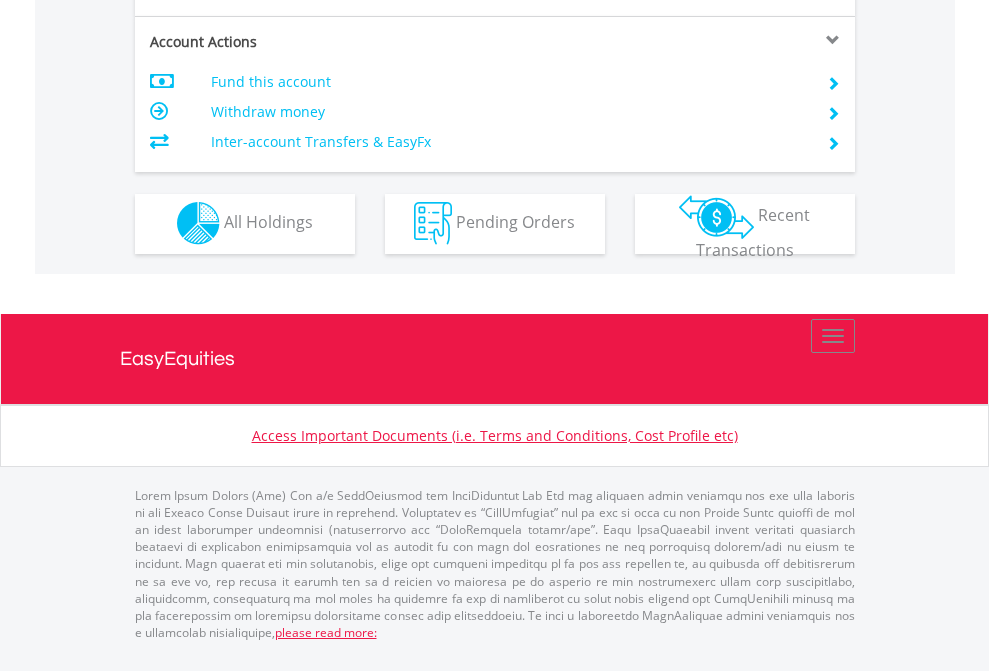 click on "Investment types" at bounding box center (706, -353) 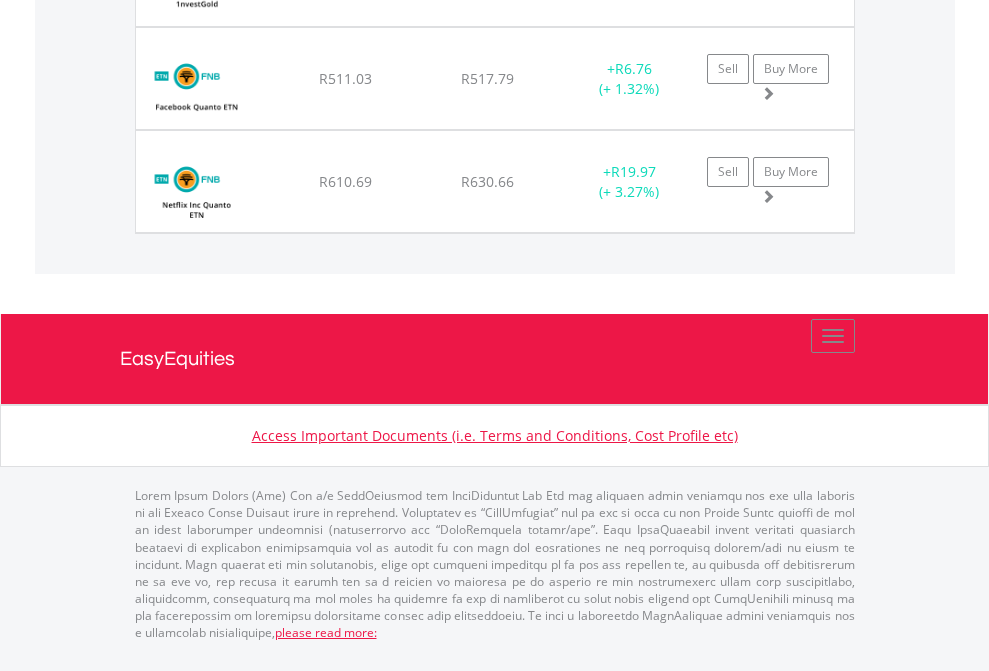 click on "EasyEquities USD" at bounding box center (818, -1174) 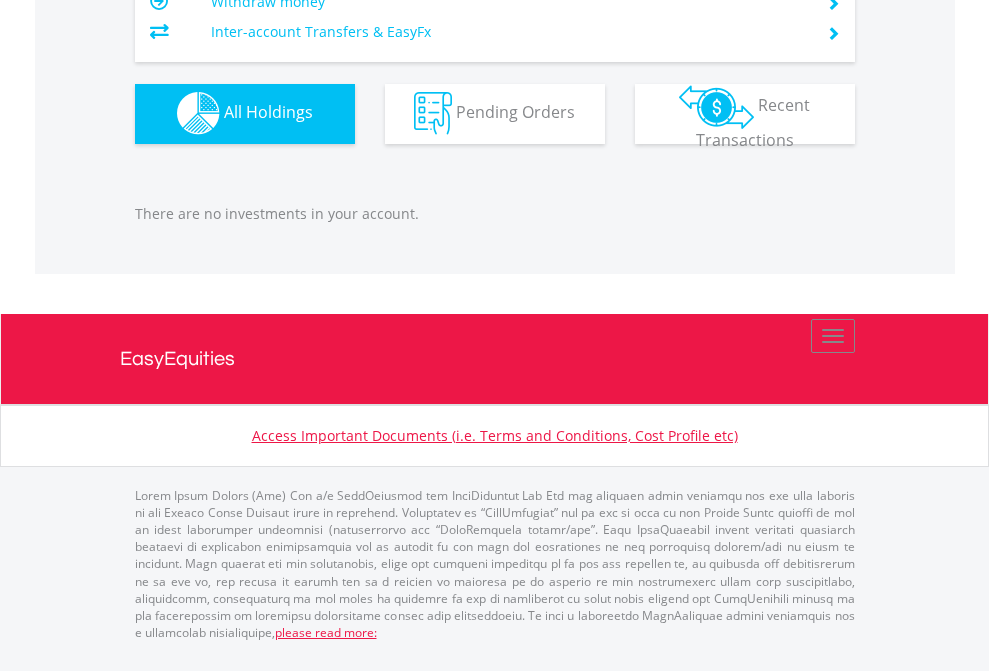 scroll, scrollTop: 1980, scrollLeft: 0, axis: vertical 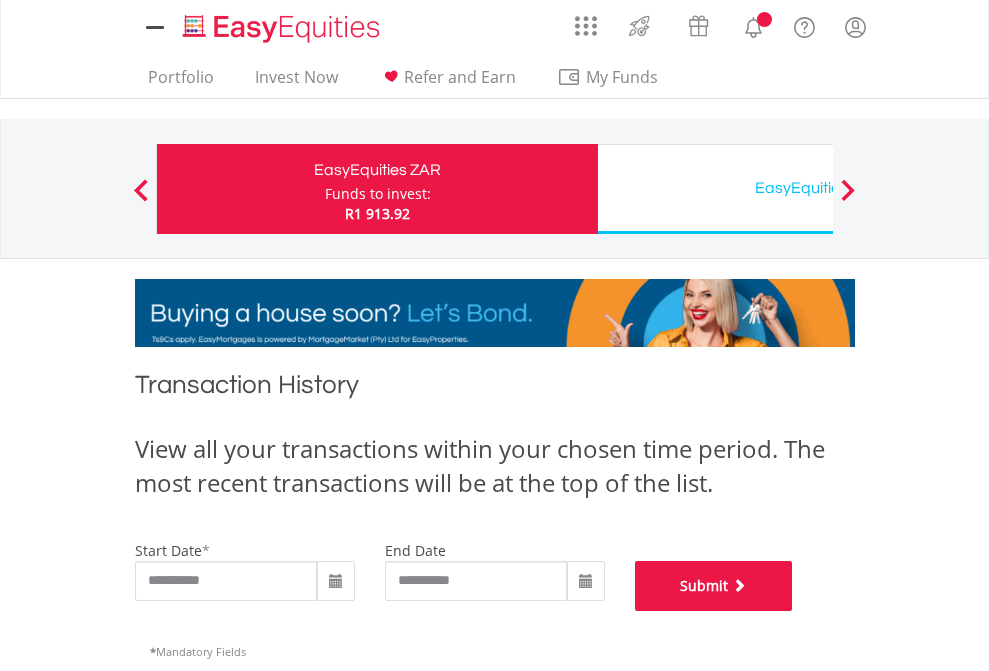 click on "Submit" at bounding box center [714, 586] 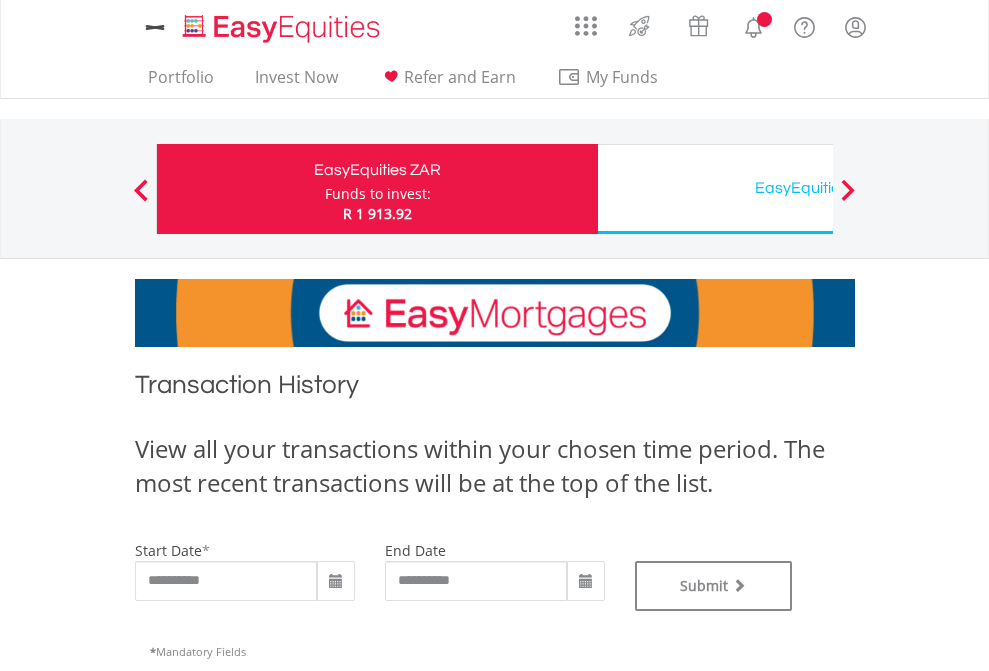 scroll, scrollTop: 0, scrollLeft: 0, axis: both 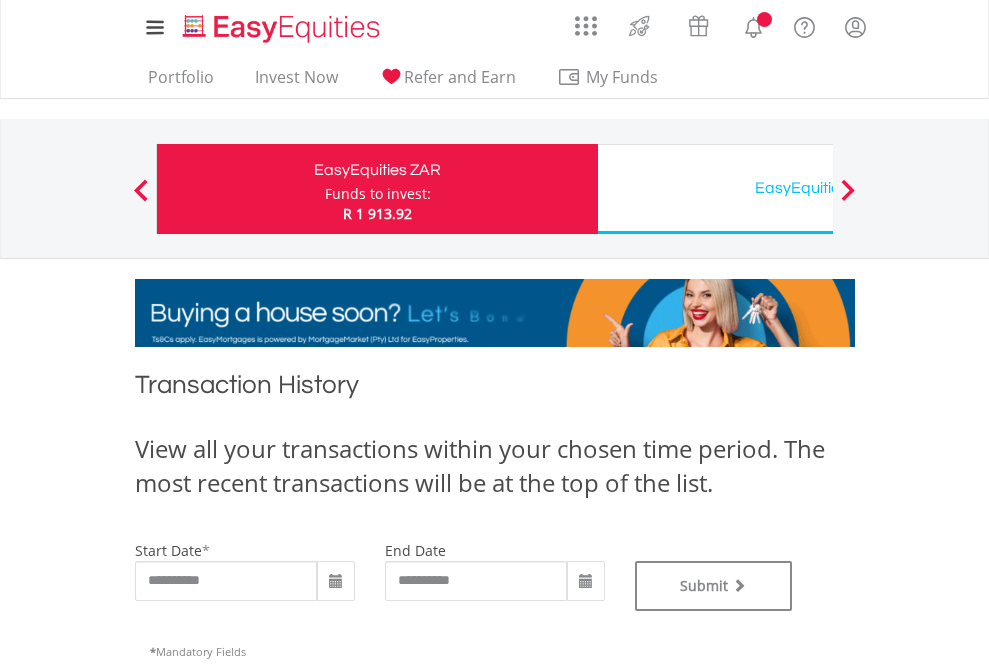 click on "EasyEquities USD" at bounding box center (818, 188) 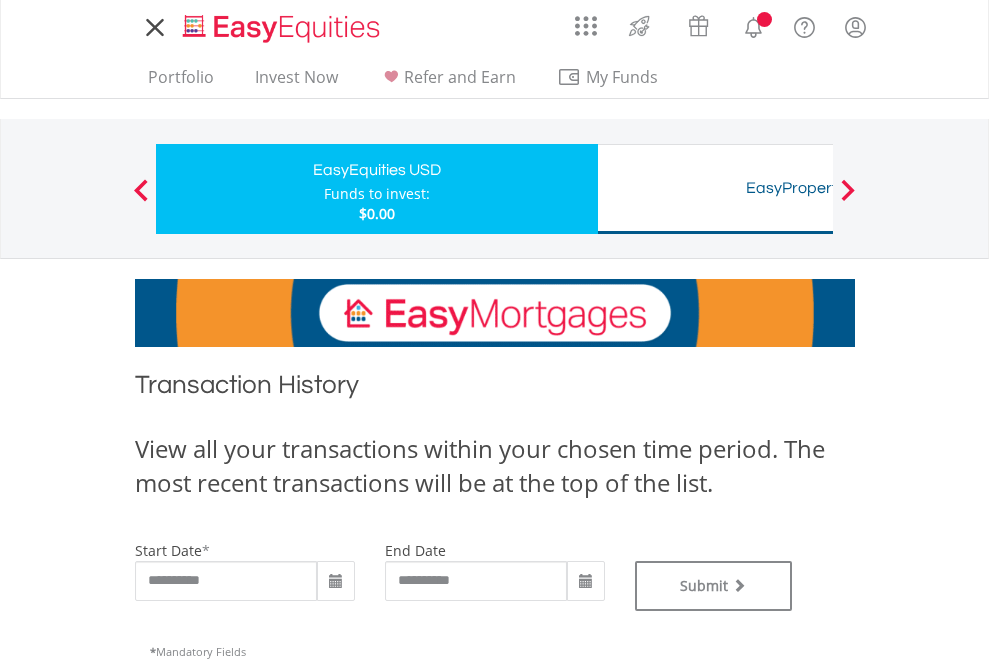 scroll, scrollTop: 0, scrollLeft: 0, axis: both 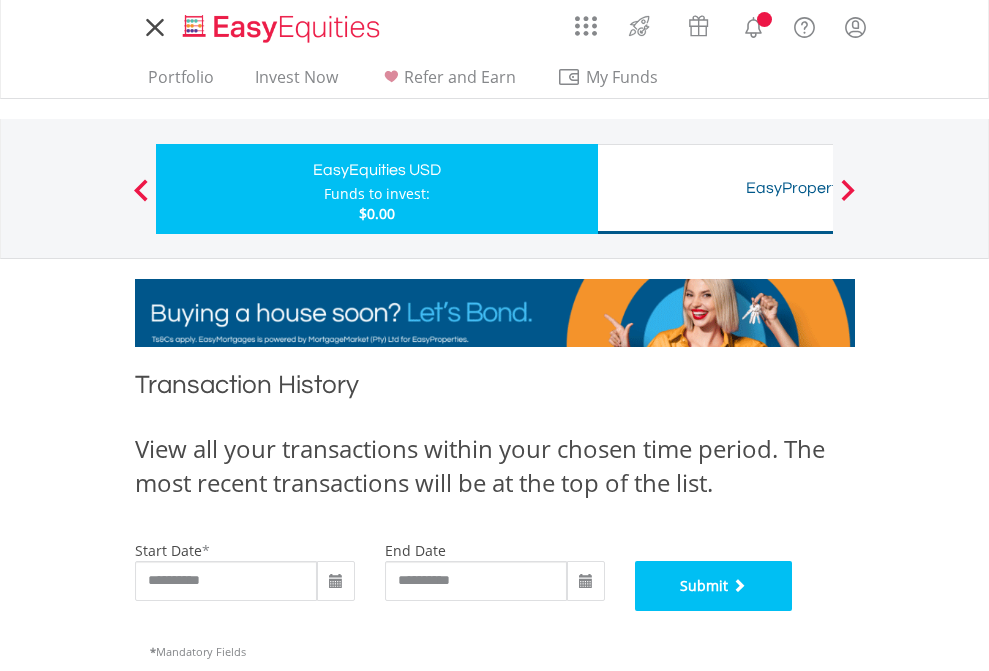 click on "Submit" at bounding box center [714, 586] 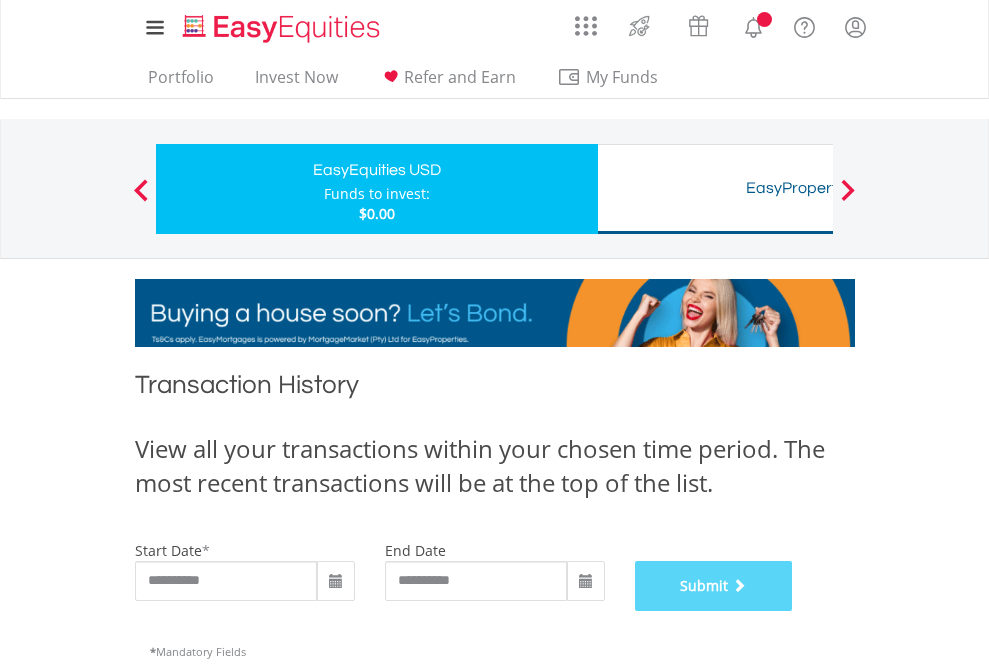 scroll, scrollTop: 811, scrollLeft: 0, axis: vertical 